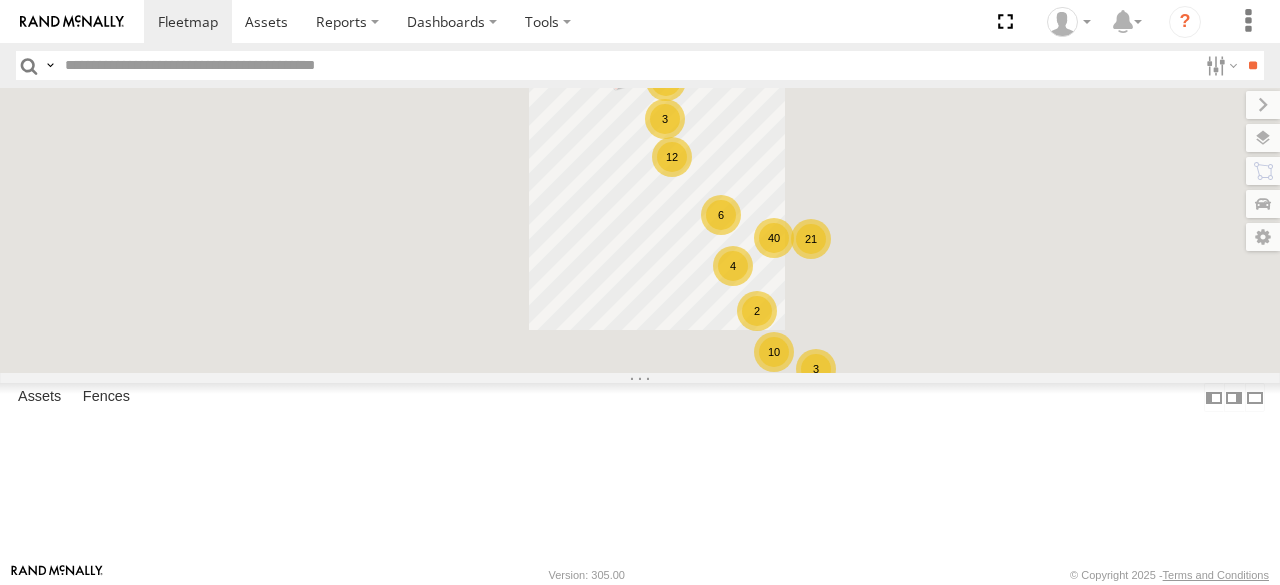 scroll, scrollTop: 0, scrollLeft: 0, axis: both 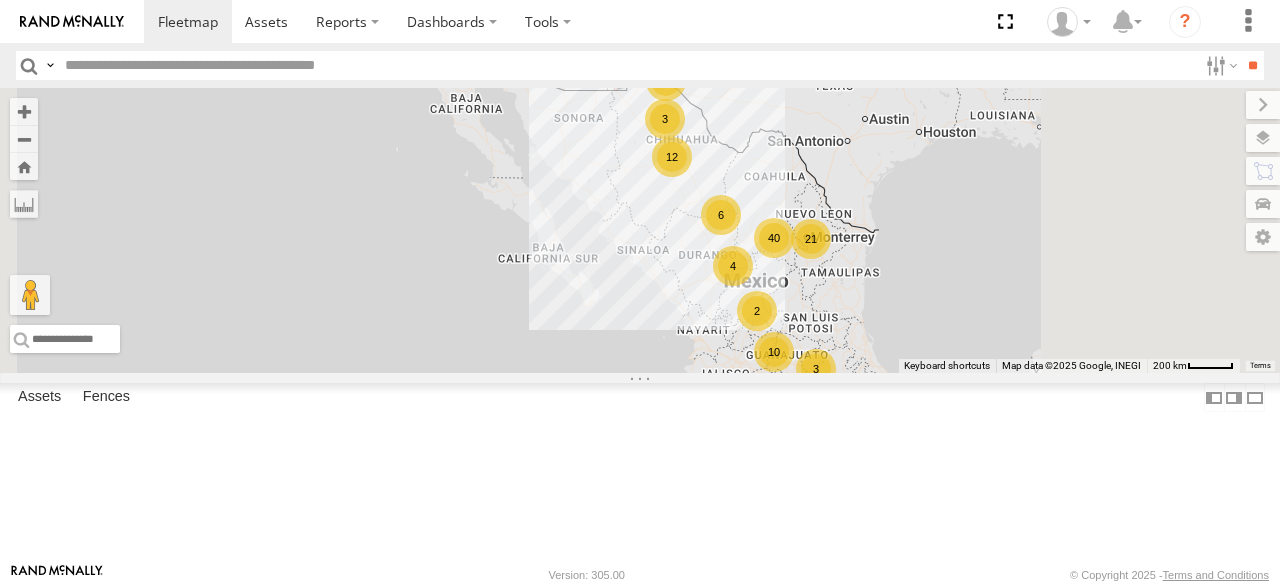 click at bounding box center [627, 65] 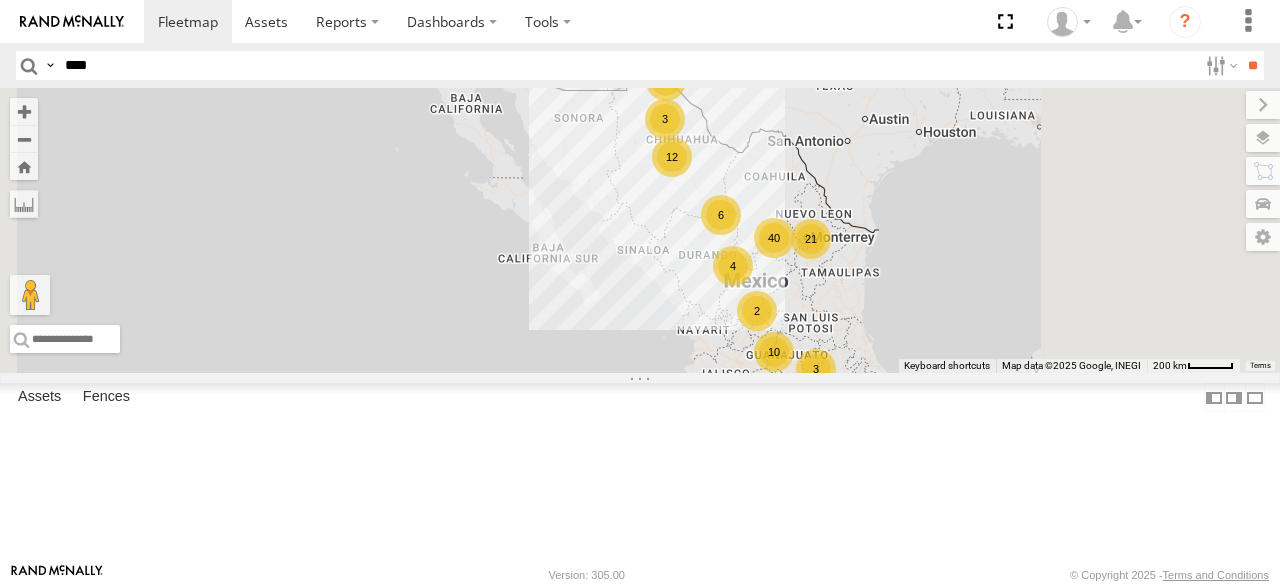 type on "****" 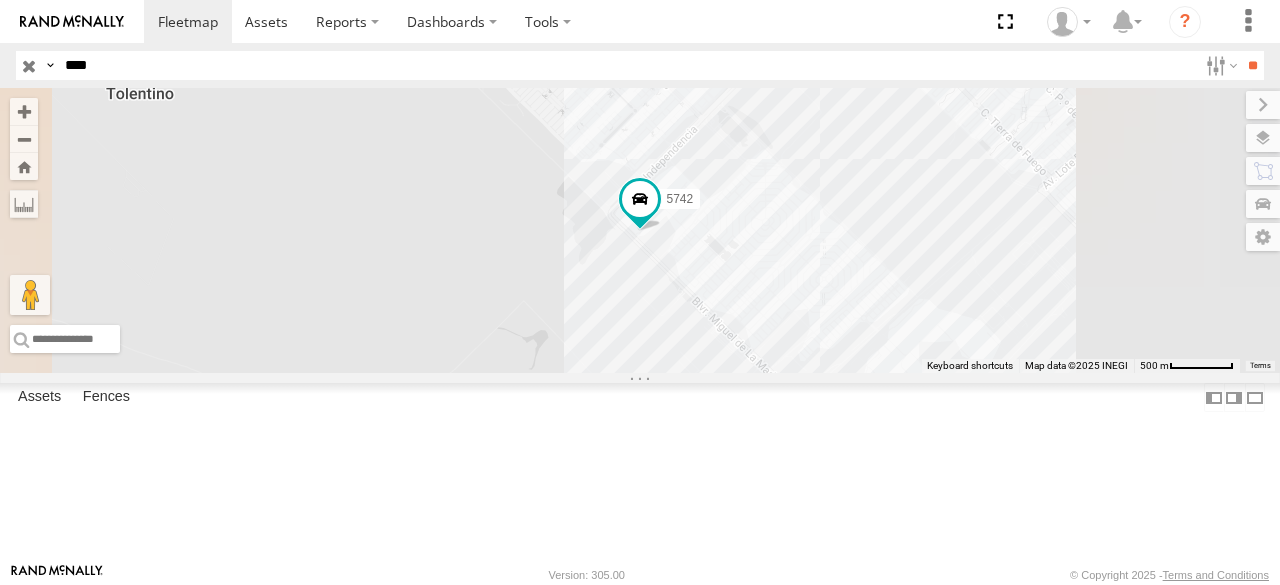 click on "5742" at bounding box center (0, 0) 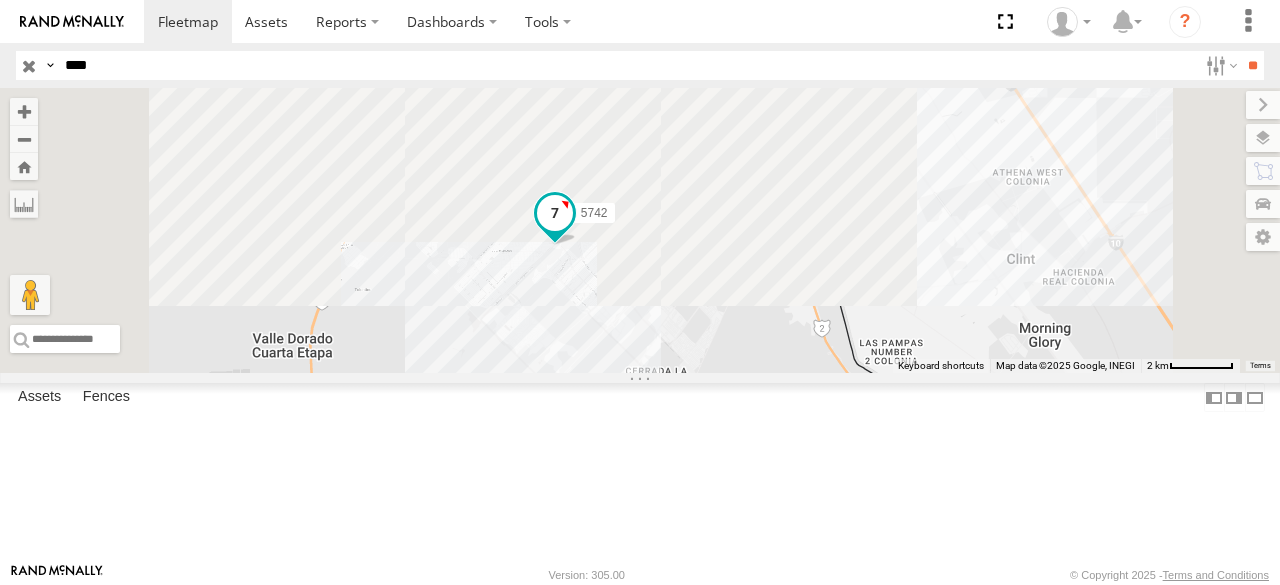 drag, startPoint x: 876, startPoint y: 173, endPoint x: 785, endPoint y: 317, distance: 170.34377 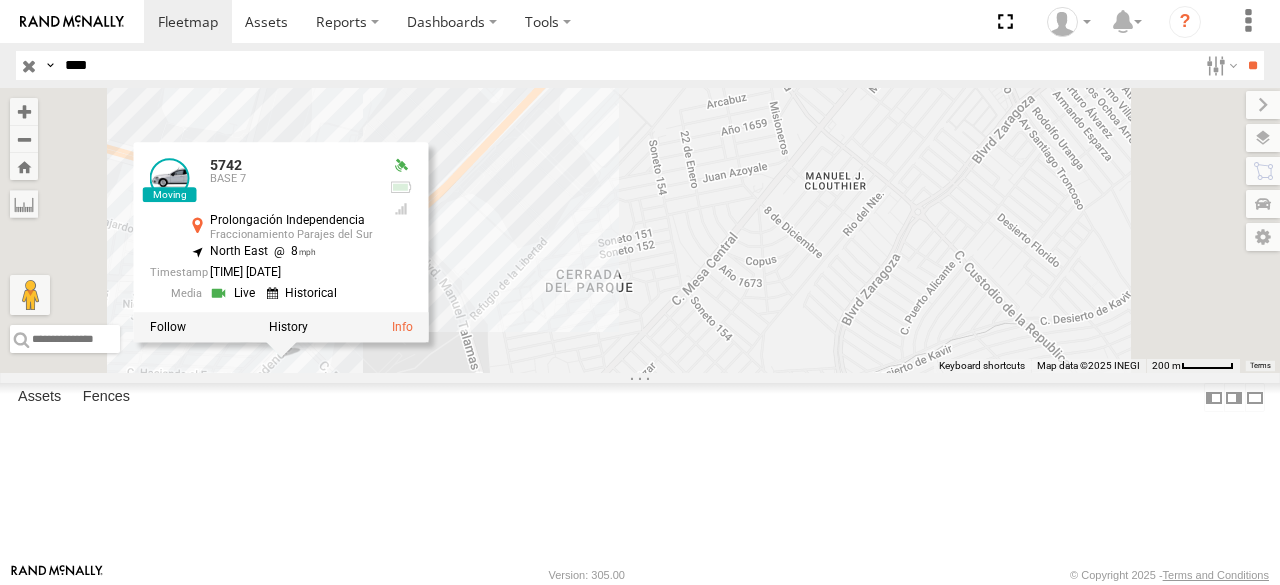 drag, startPoint x: 828, startPoint y: 286, endPoint x: 972, endPoint y: 257, distance: 146.89111 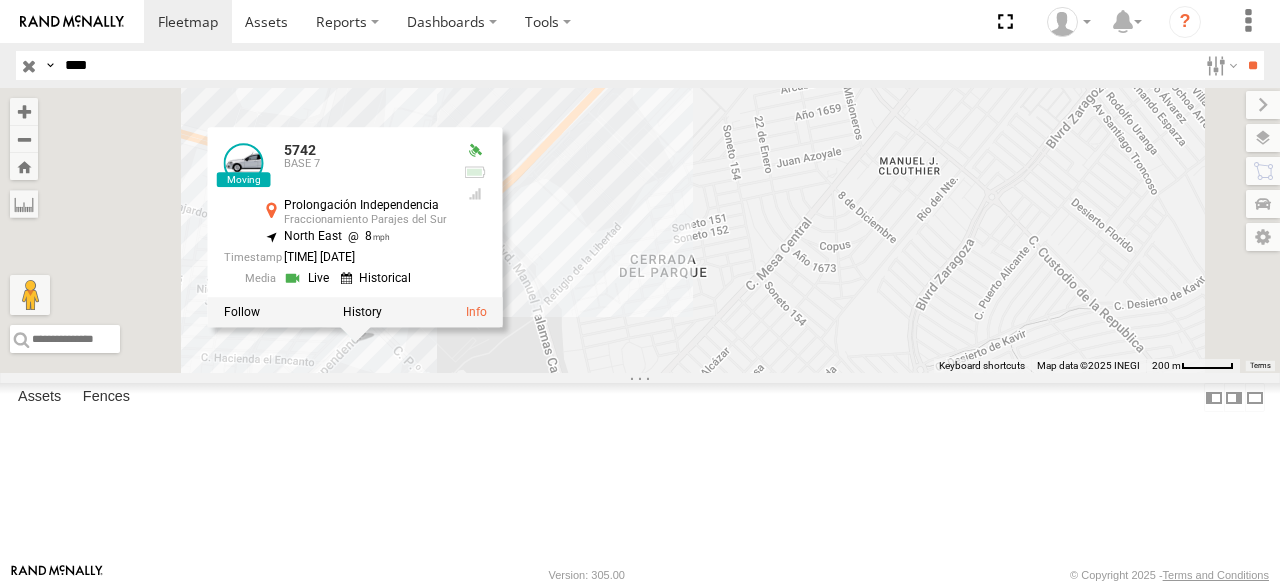 click on "5742 5742 BASE 7 Prolongación Independencia Fraccionamiento Parajes del Sur 31.59632 ,  -106.38412 North East 8 15:26:43 08/05/2025" at bounding box center [640, 230] 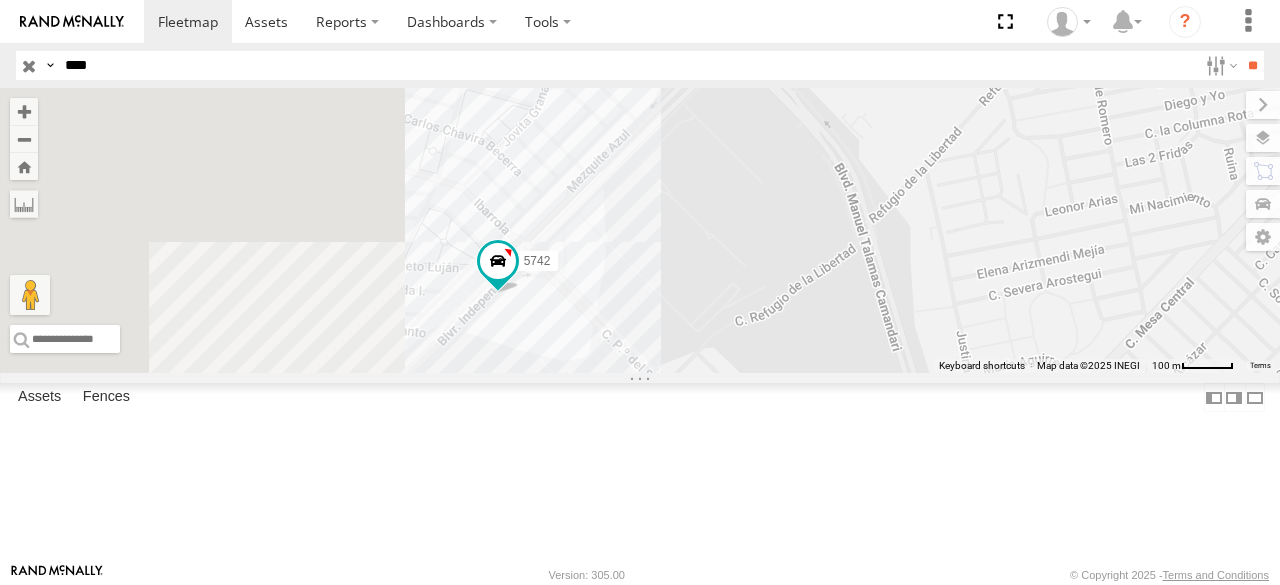 drag, startPoint x: 702, startPoint y: 411, endPoint x: 1002, endPoint y: 365, distance: 303.50616 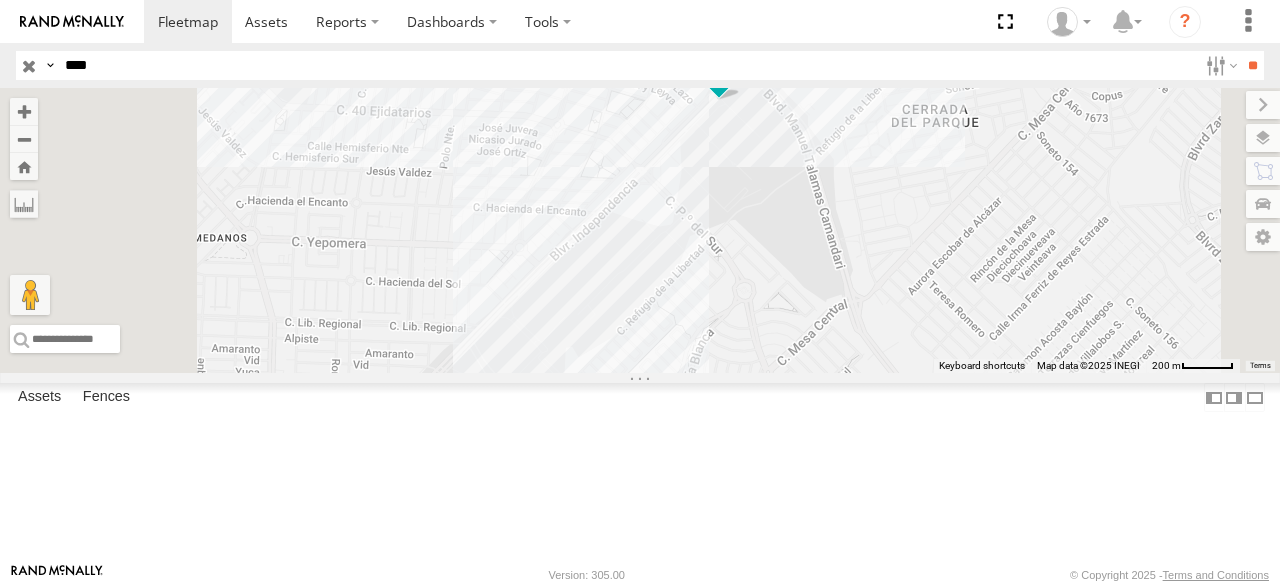 drag, startPoint x: 968, startPoint y: 243, endPoint x: 953, endPoint y: 287, distance: 46.486557 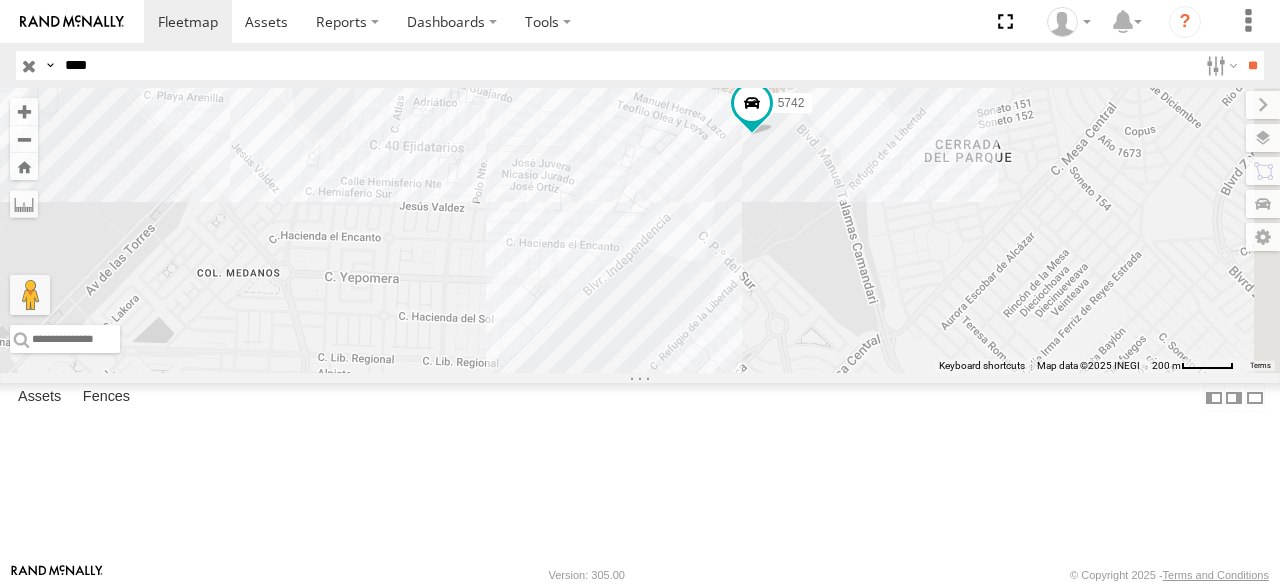 drag, startPoint x: 953, startPoint y: 287, endPoint x: 936, endPoint y: 382, distance: 96.50906 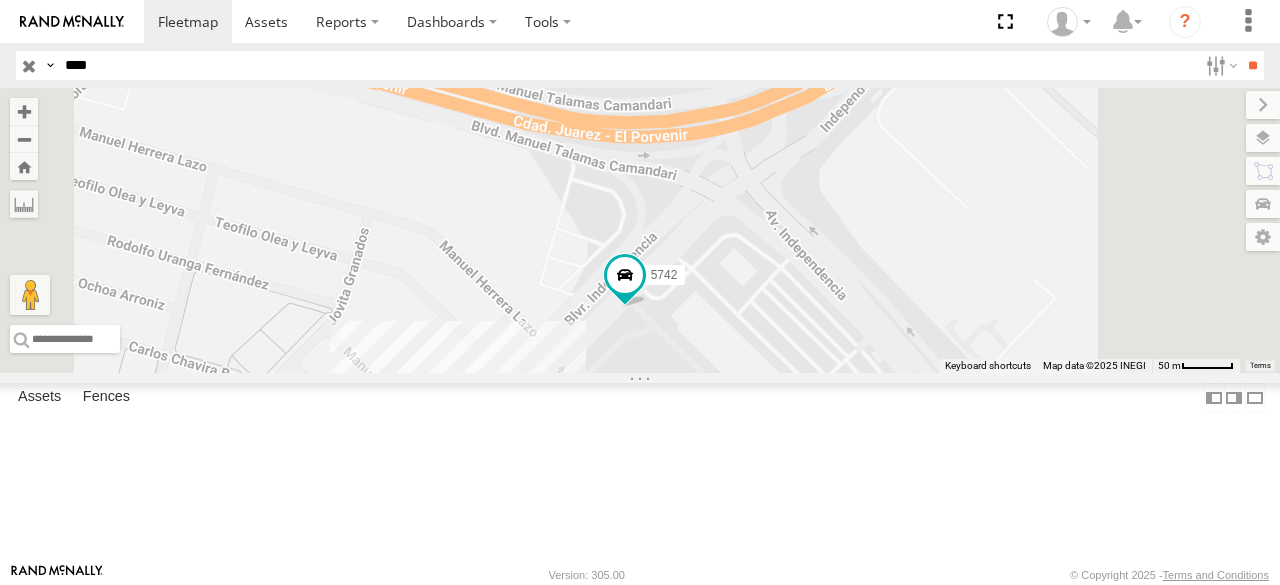 drag, startPoint x: 964, startPoint y: 233, endPoint x: 920, endPoint y: 436, distance: 207.71375 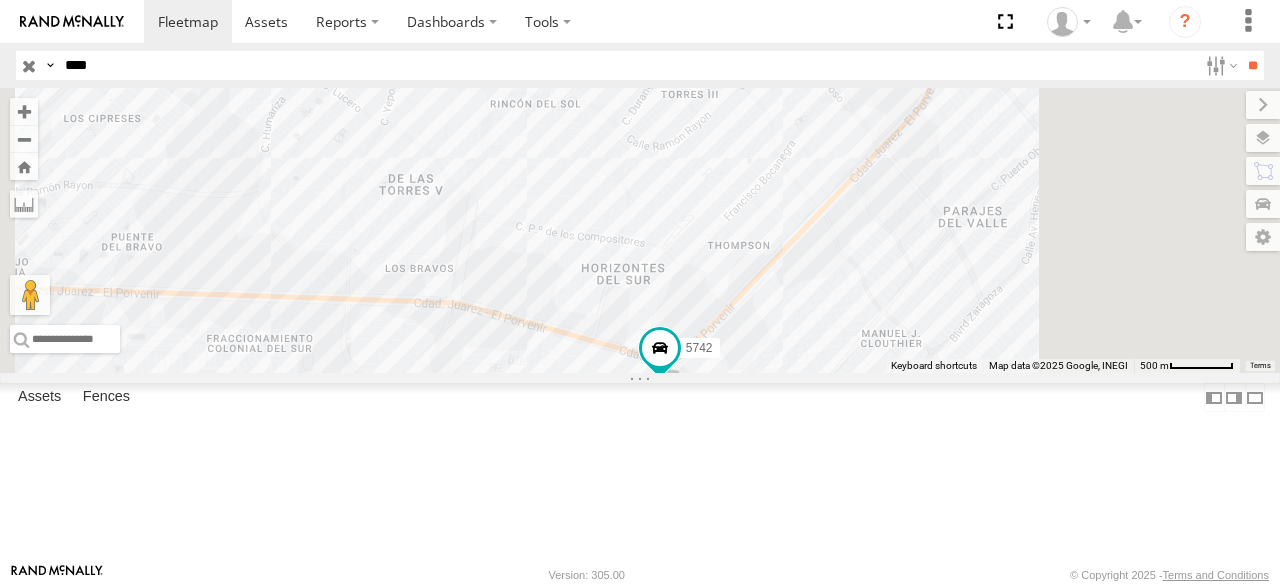 drag, startPoint x: 1064, startPoint y: 265, endPoint x: 1004, endPoint y: 392, distance: 140.45996 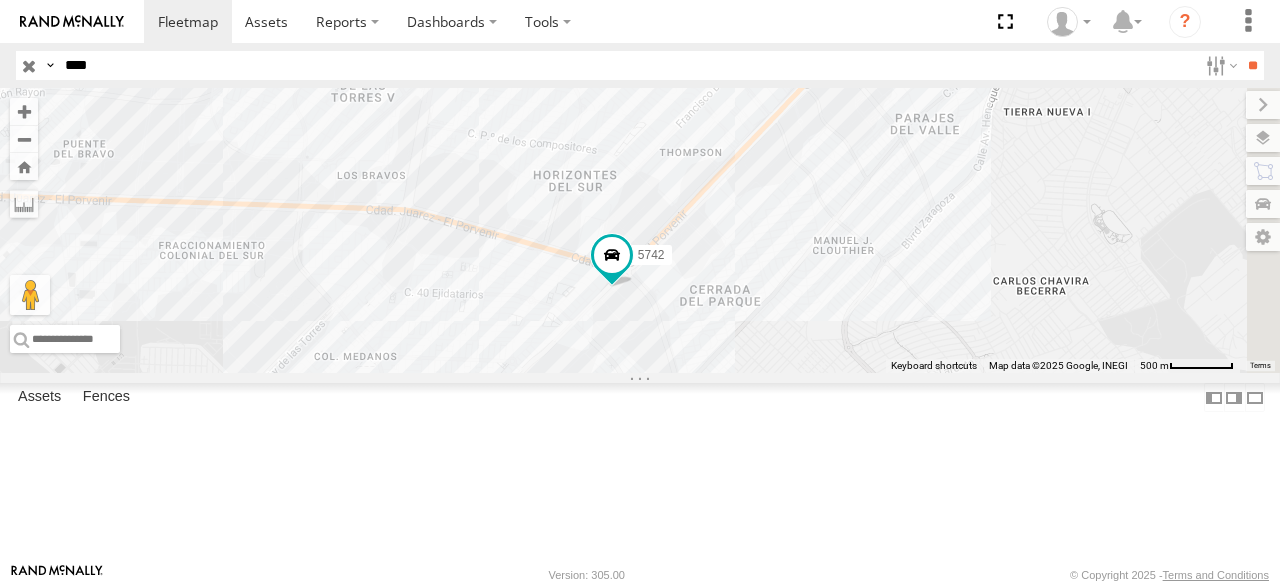 drag, startPoint x: 1054, startPoint y: 462, endPoint x: 1026, endPoint y: 418, distance: 52.153618 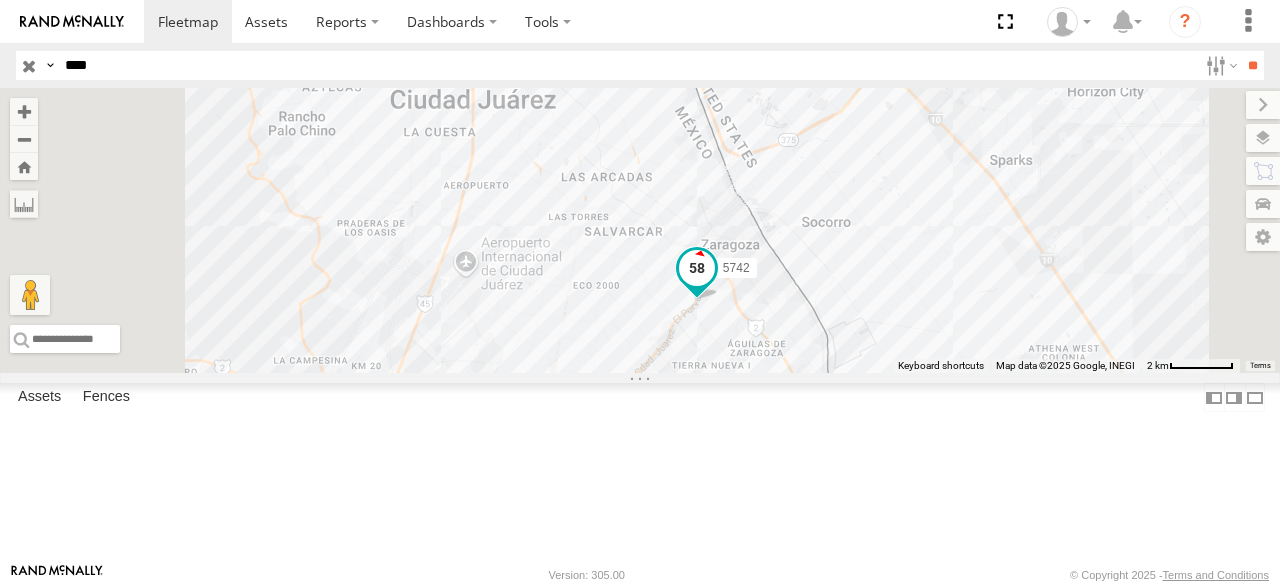 drag, startPoint x: 1005, startPoint y: 207, endPoint x: 948, endPoint y: 384, distance: 185.9516 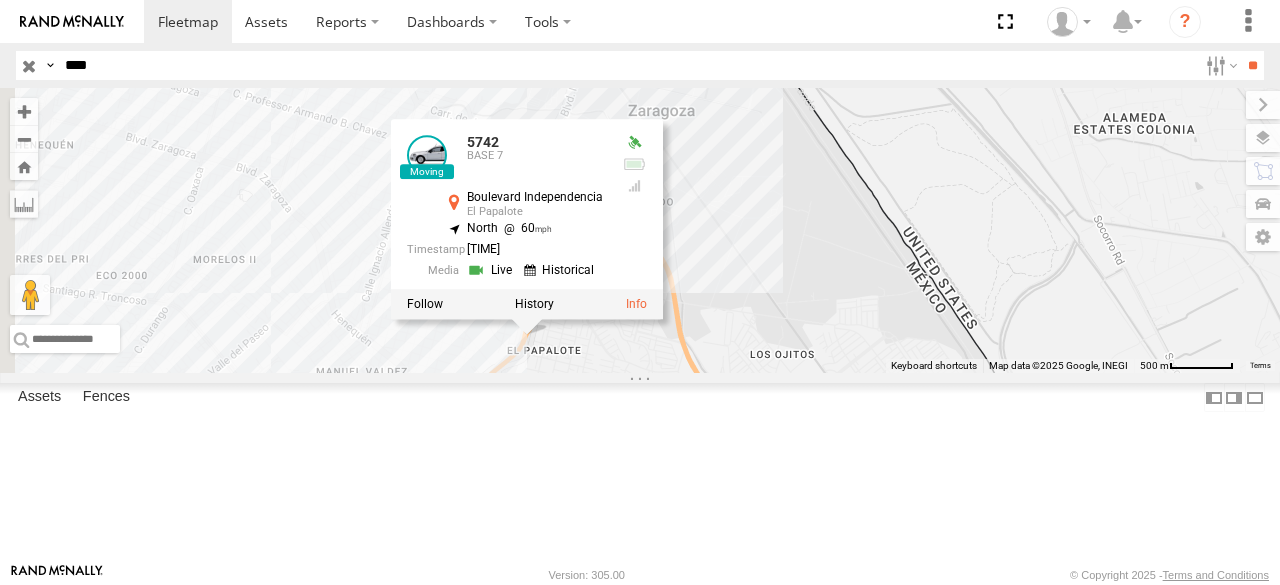 drag, startPoint x: 1026, startPoint y: 419, endPoint x: 1037, endPoint y: 315, distance: 104.58012 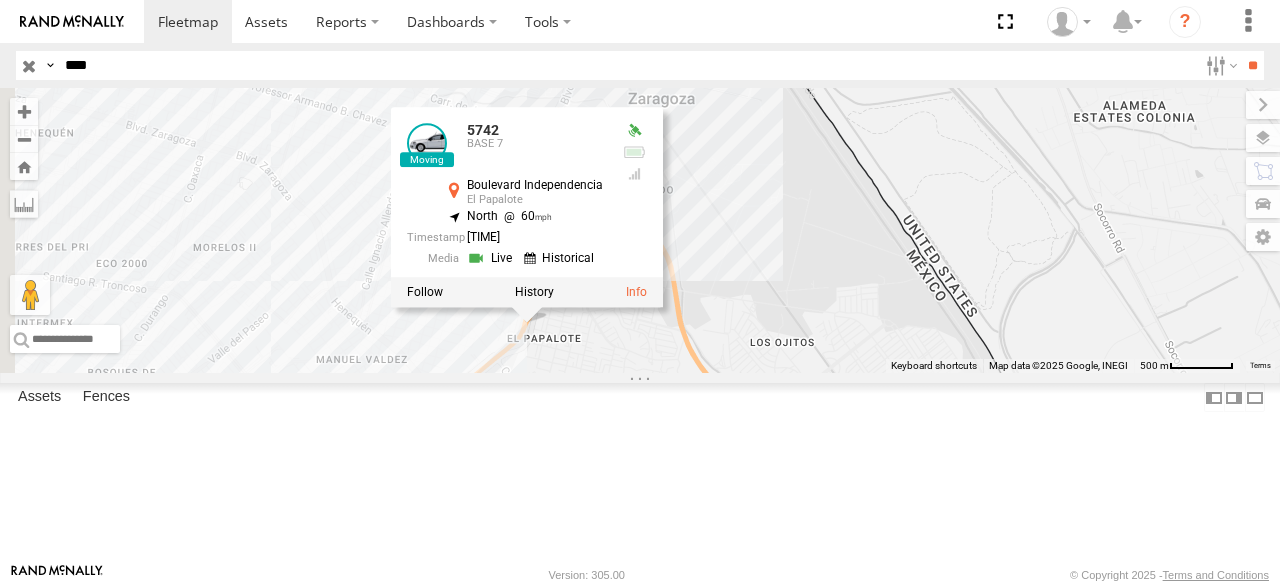 click on "5742 5742 BASE 7 Boulevard Independencia El Papalote 31.63164 ,  -106.3477 North 60 15:33:33 08/05/2025" at bounding box center (640, 230) 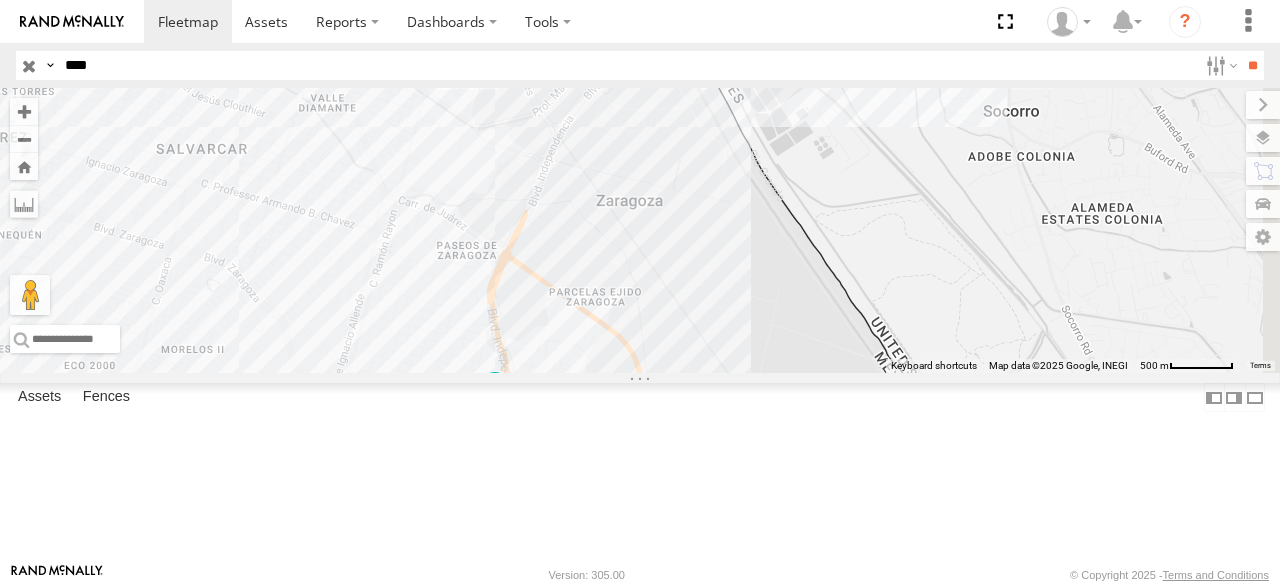 drag, startPoint x: 882, startPoint y: 323, endPoint x: 850, endPoint y: 427, distance: 108.81177 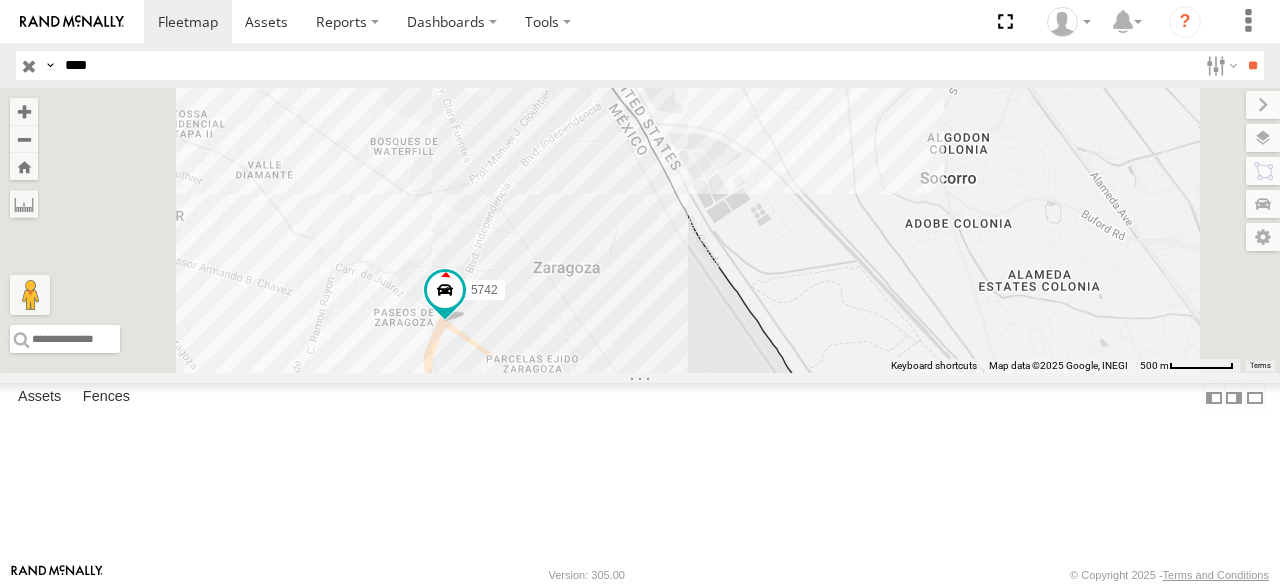 drag, startPoint x: 805, startPoint y: 263, endPoint x: 752, endPoint y: 338, distance: 91.836815 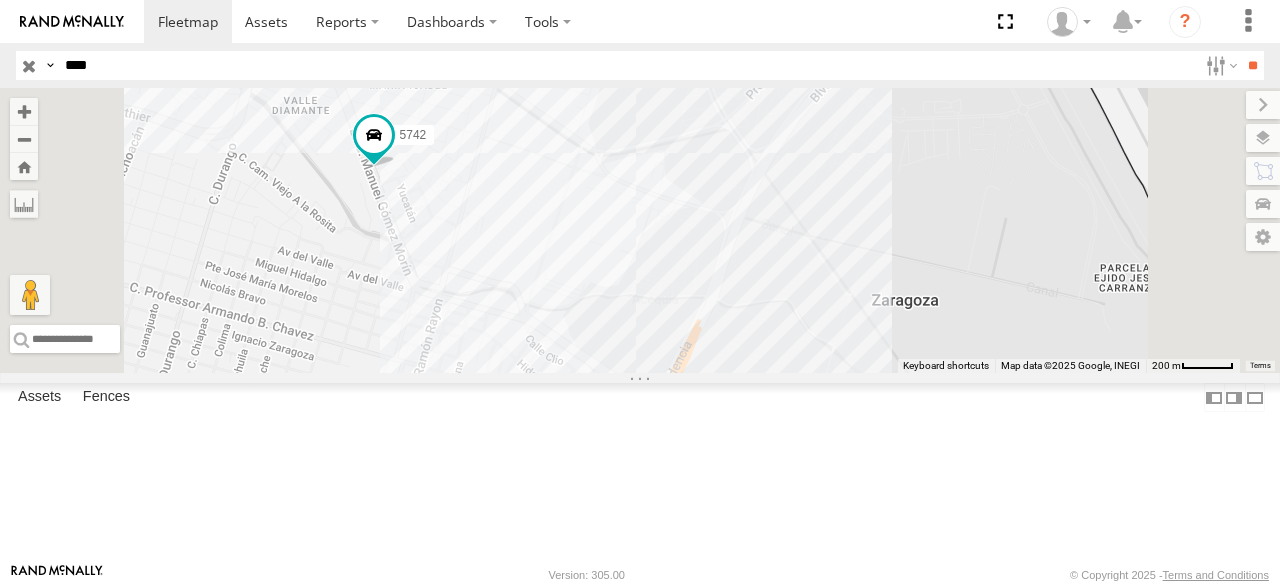 drag, startPoint x: 670, startPoint y: 292, endPoint x: 770, endPoint y: 327, distance: 105.9481 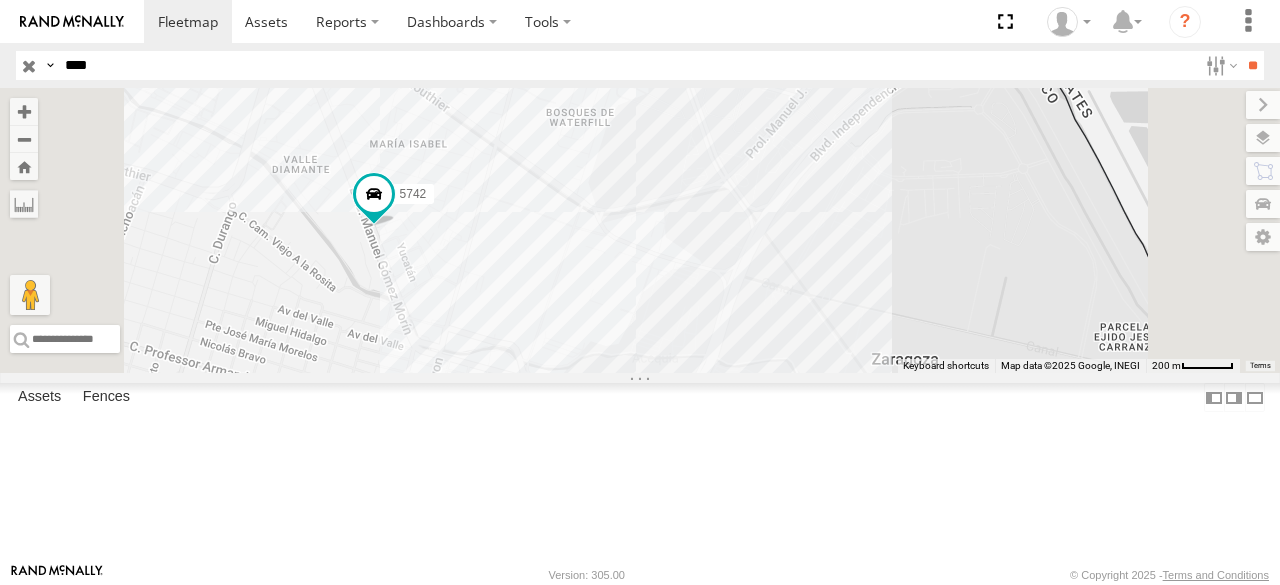 drag, startPoint x: 740, startPoint y: 249, endPoint x: 740, endPoint y: 327, distance: 78 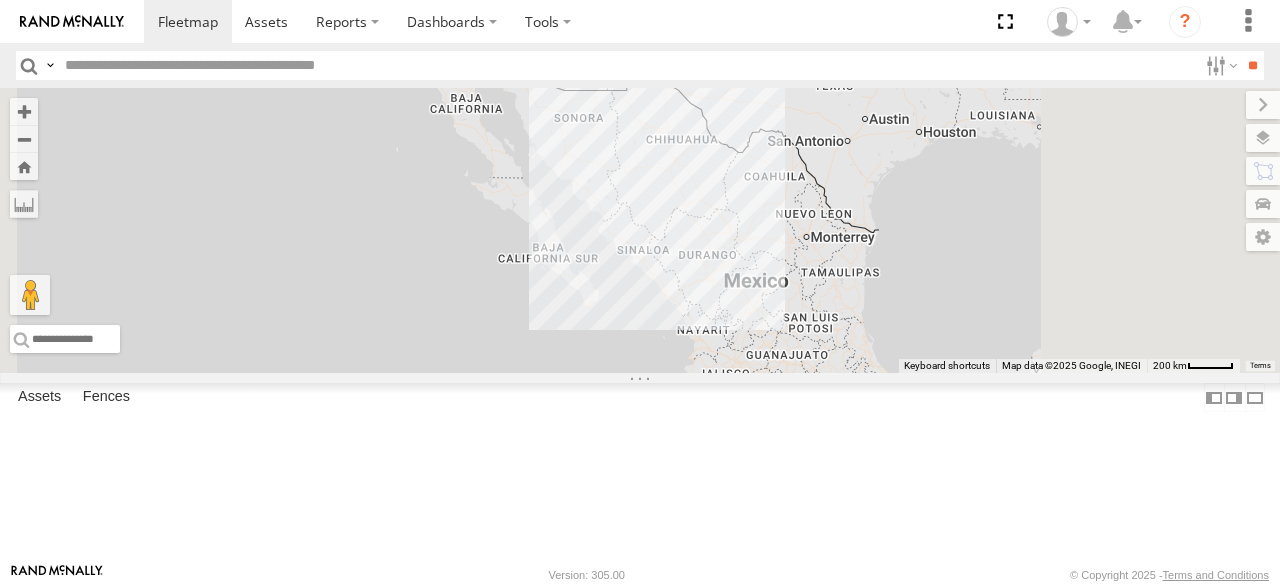 scroll, scrollTop: 0, scrollLeft: 0, axis: both 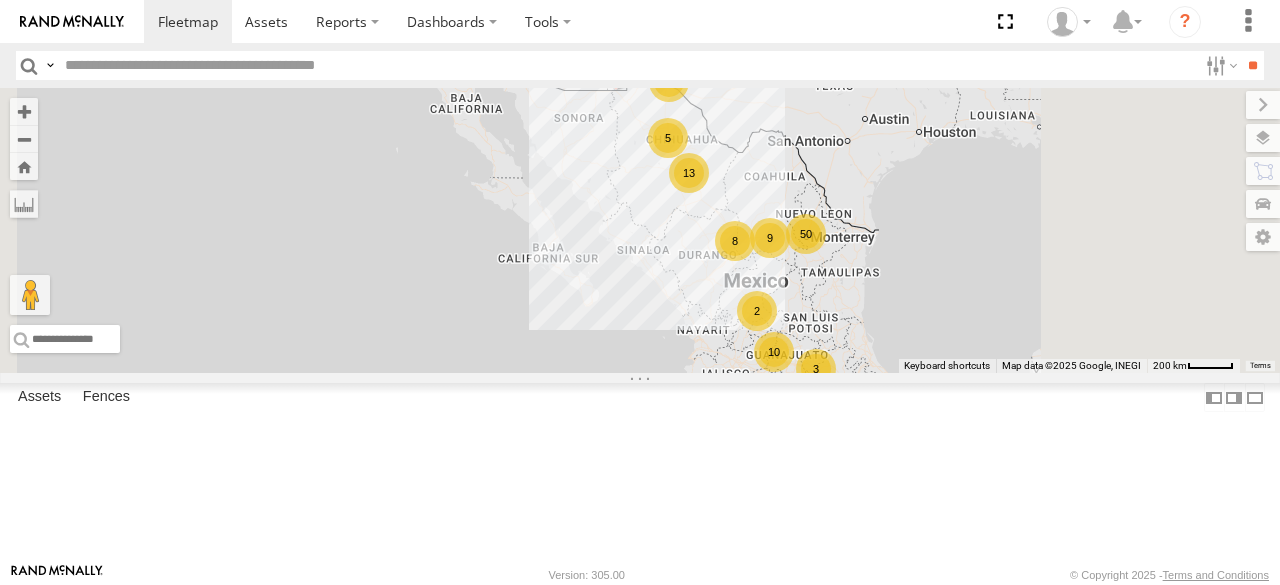 click at bounding box center [627, 65] 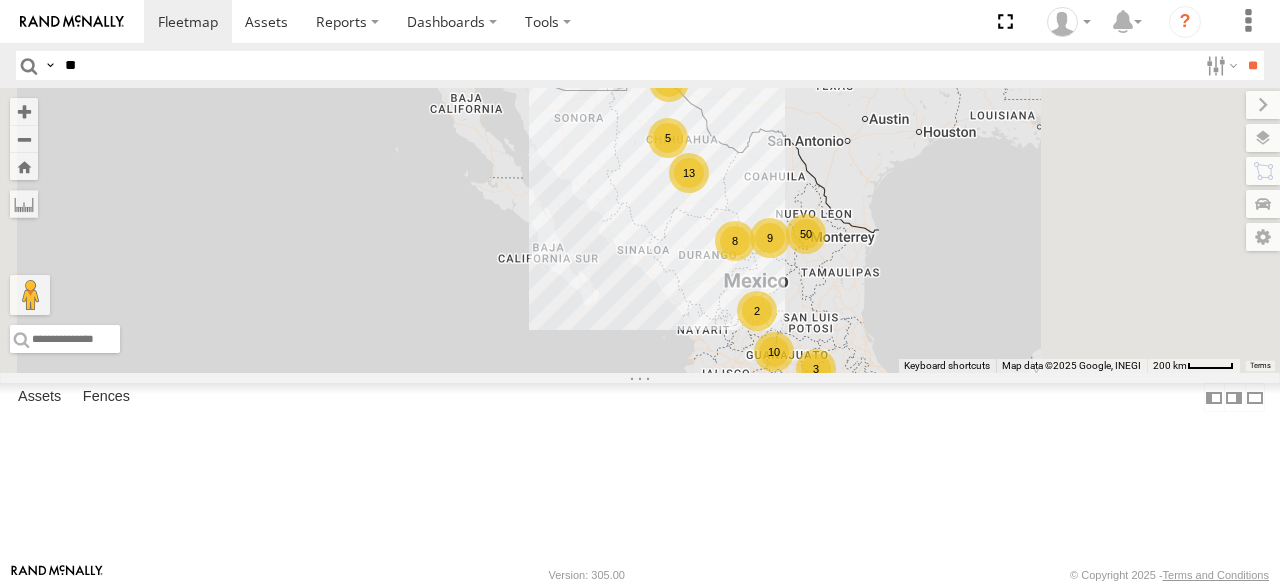 type on "*" 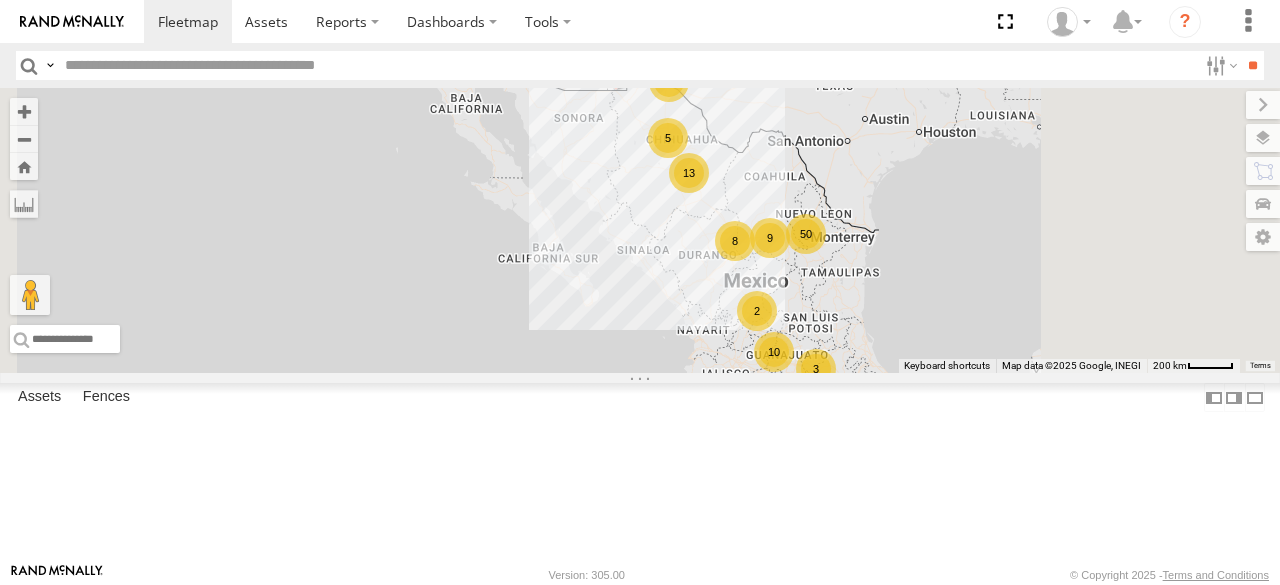 click at bounding box center [627, 65] 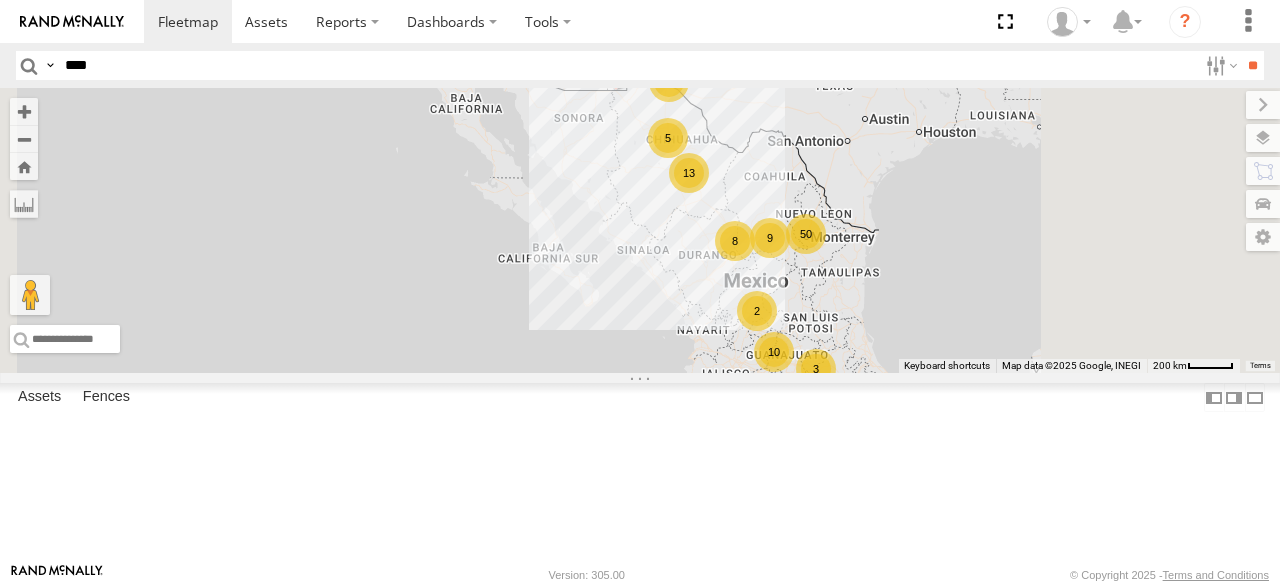 type on "****" 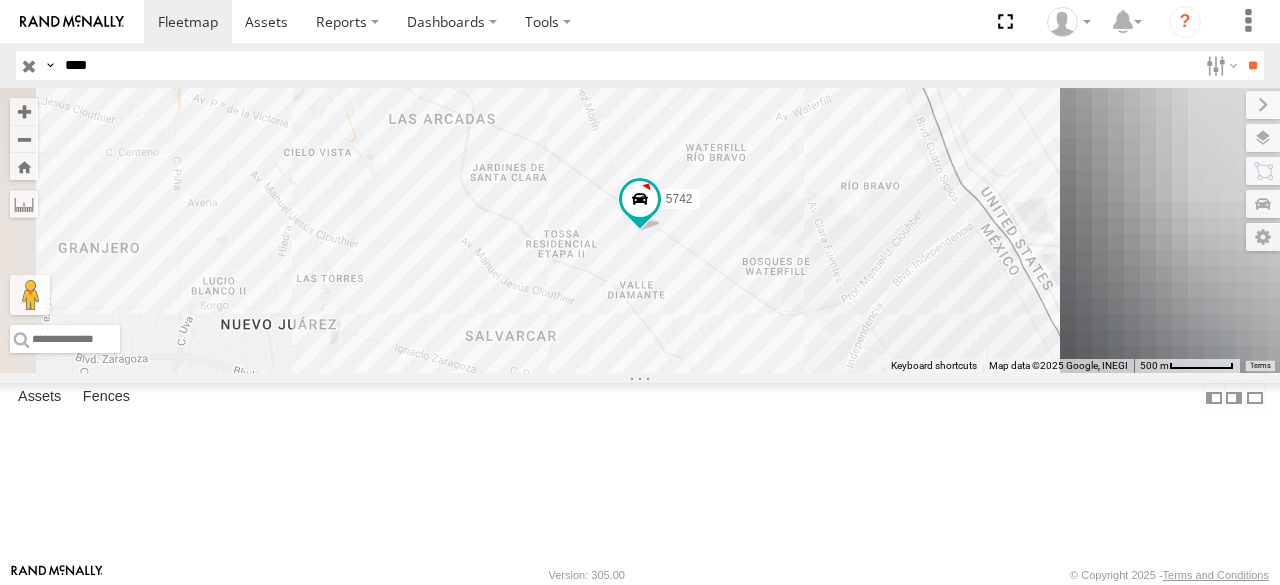 click on "BASE 7" at bounding box center (0, 0) 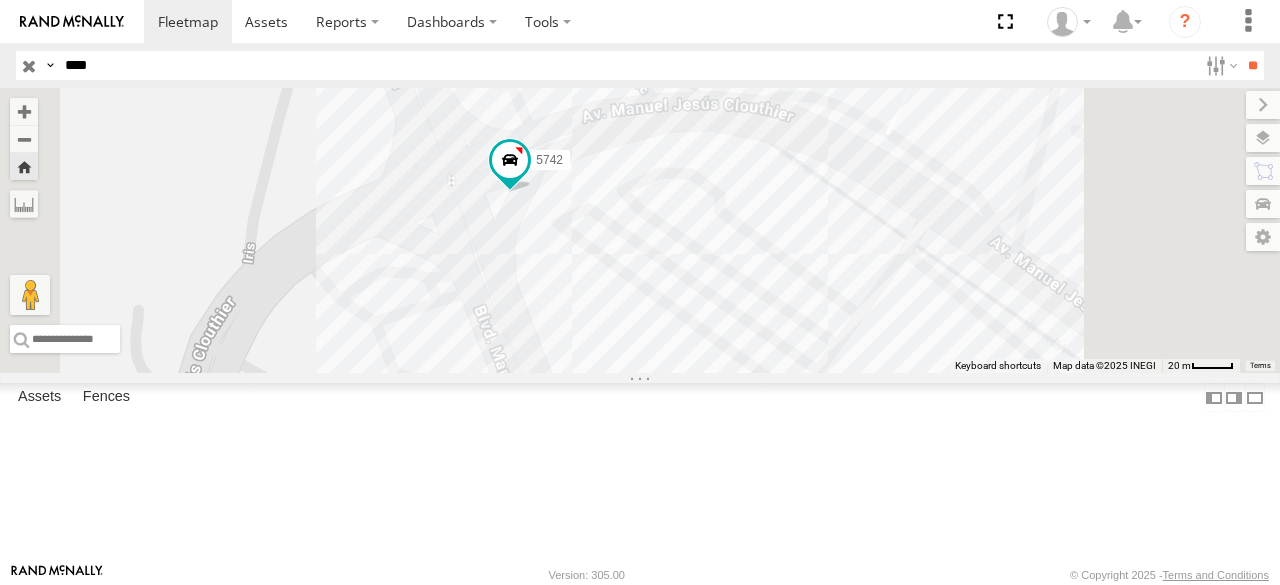 drag, startPoint x: 854, startPoint y: 291, endPoint x: 673, endPoint y: 252, distance: 185.15399 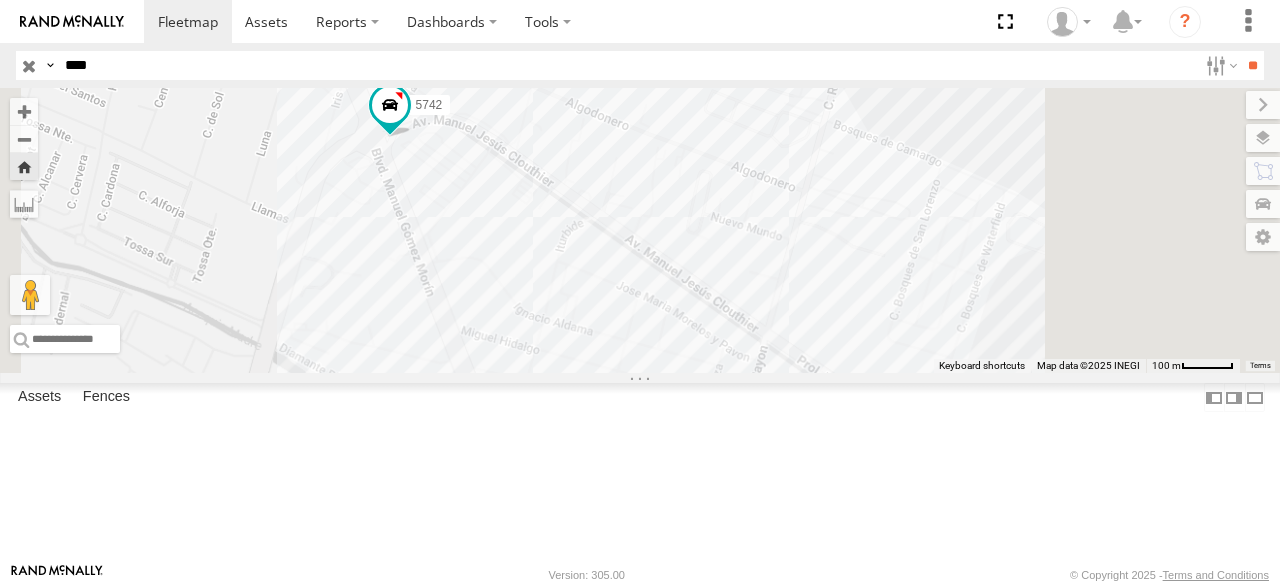 drag, startPoint x: 772, startPoint y: 275, endPoint x: 716, endPoint y: 231, distance: 71.21797 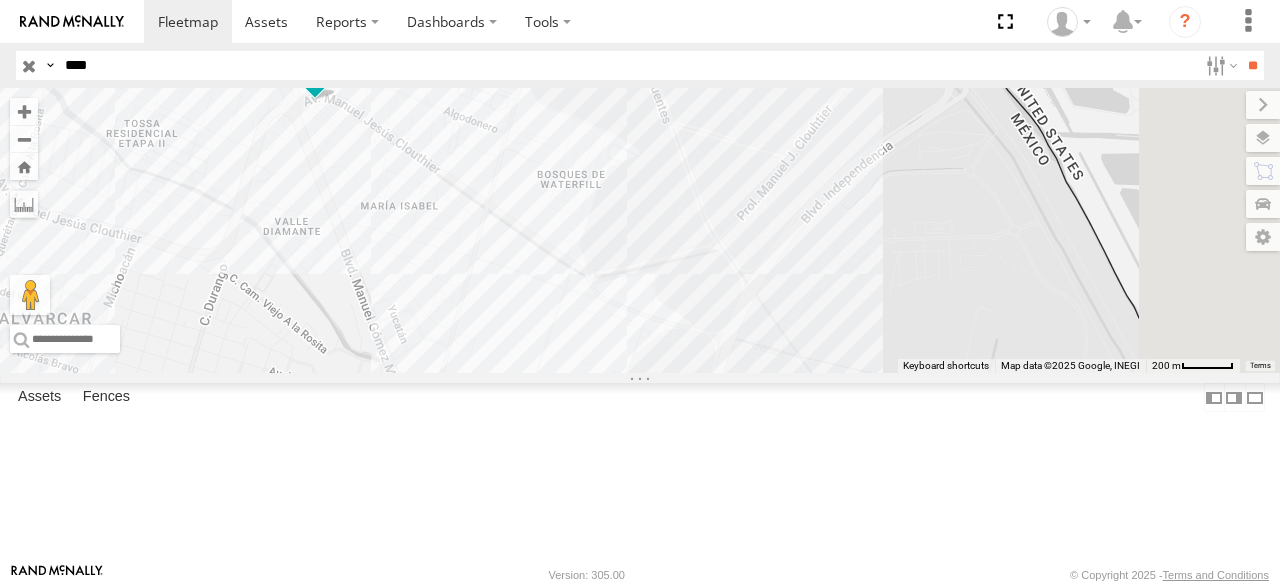 drag, startPoint x: 984, startPoint y: 359, endPoint x: 748, endPoint y: 258, distance: 256.7041 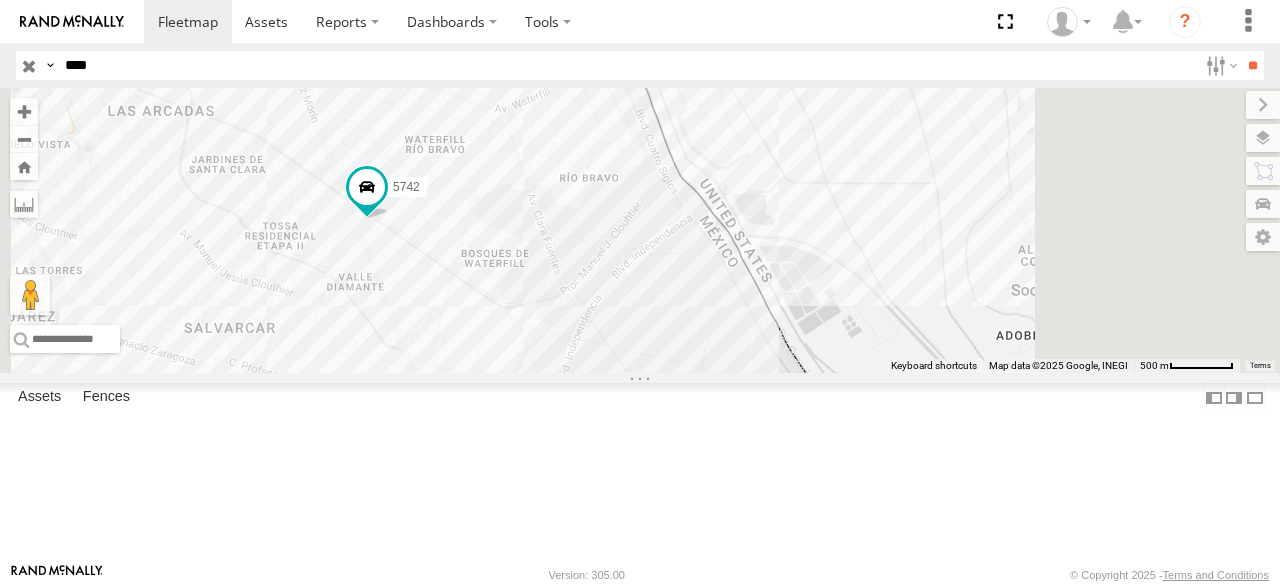 drag, startPoint x: 748, startPoint y: 250, endPoint x: 711, endPoint y: 351, distance: 107.563934 